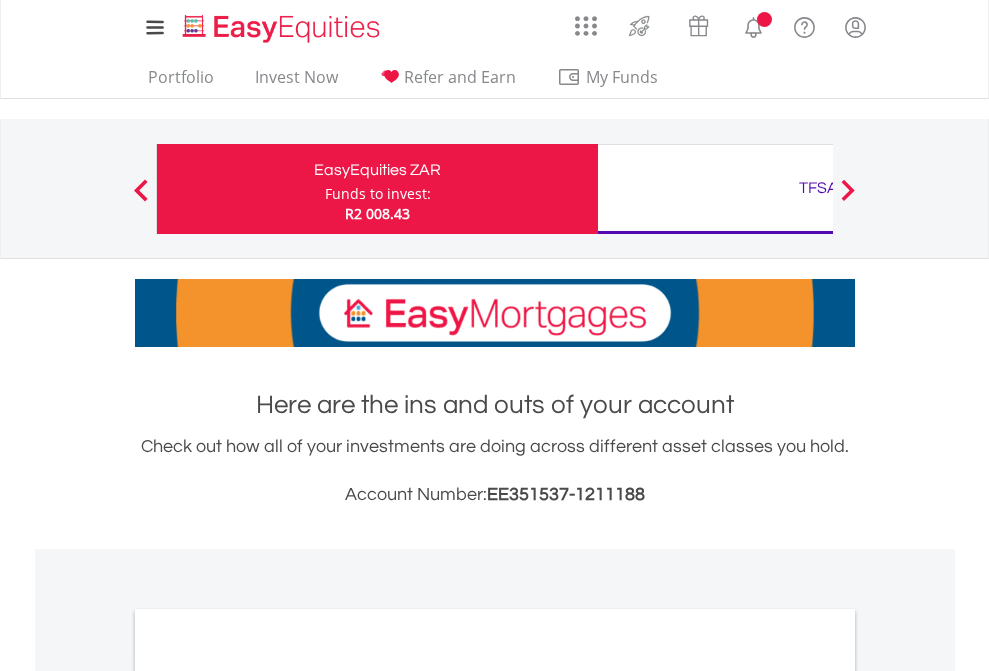 scroll, scrollTop: 0, scrollLeft: 0, axis: both 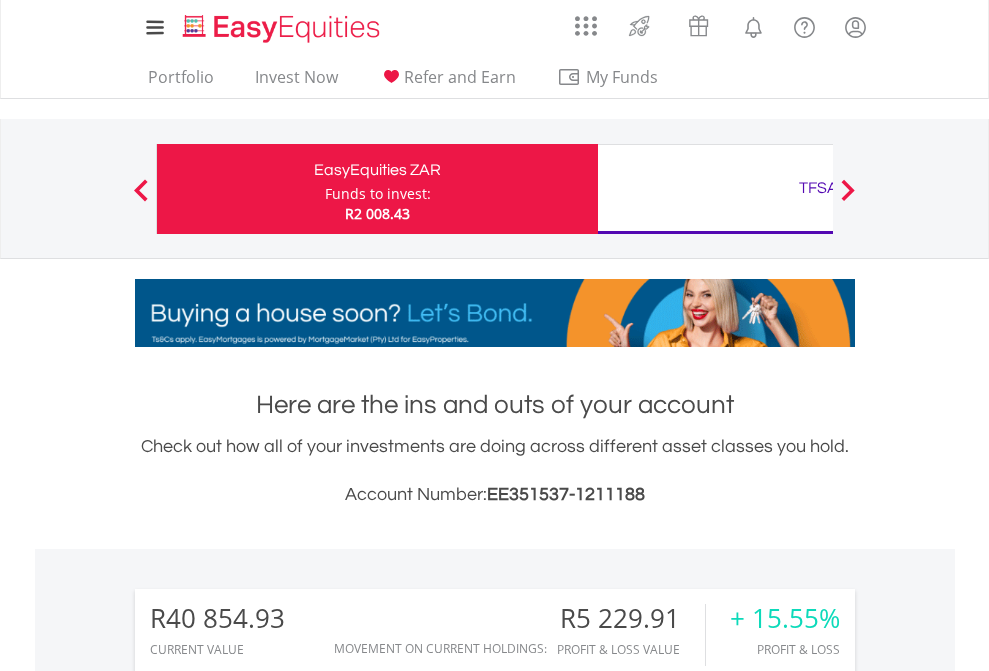 click on "Funds to invest:" at bounding box center [378, 194] 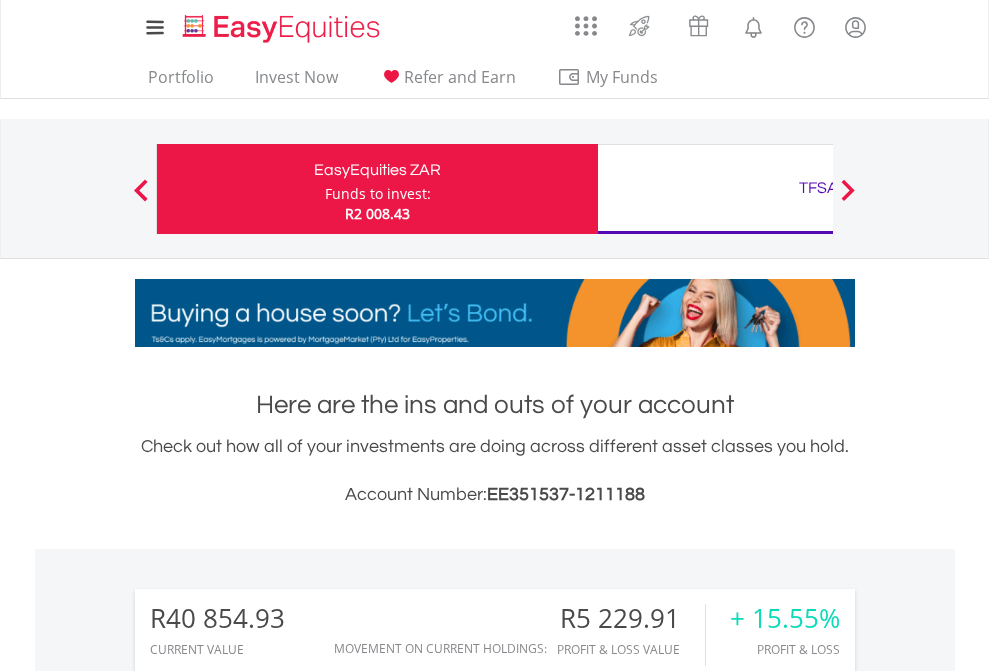 scroll, scrollTop: 192, scrollLeft: 314, axis: both 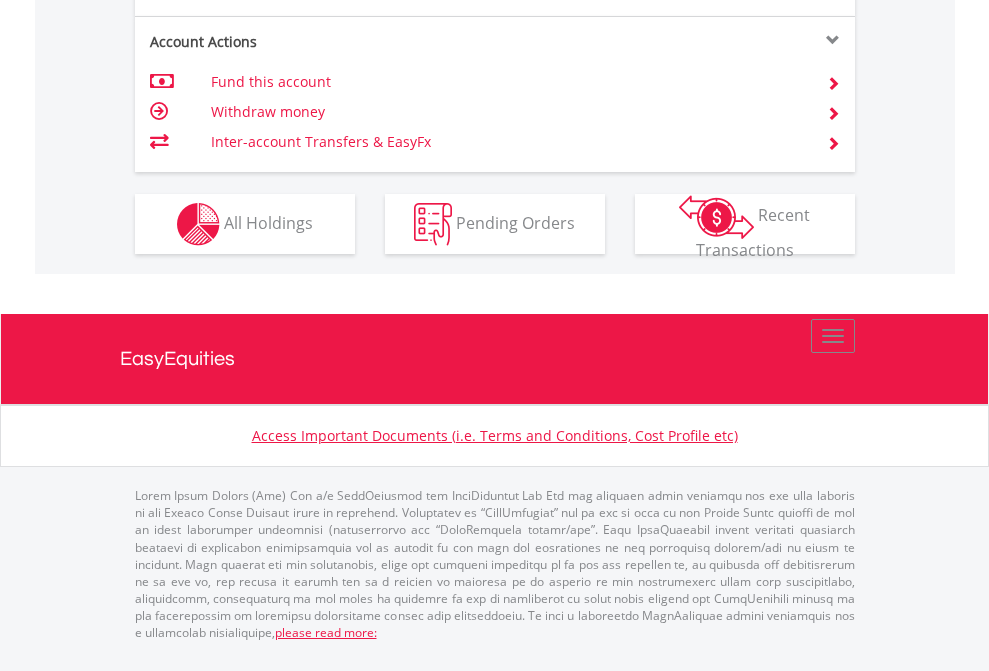 click on "Investment types" at bounding box center (706, -337) 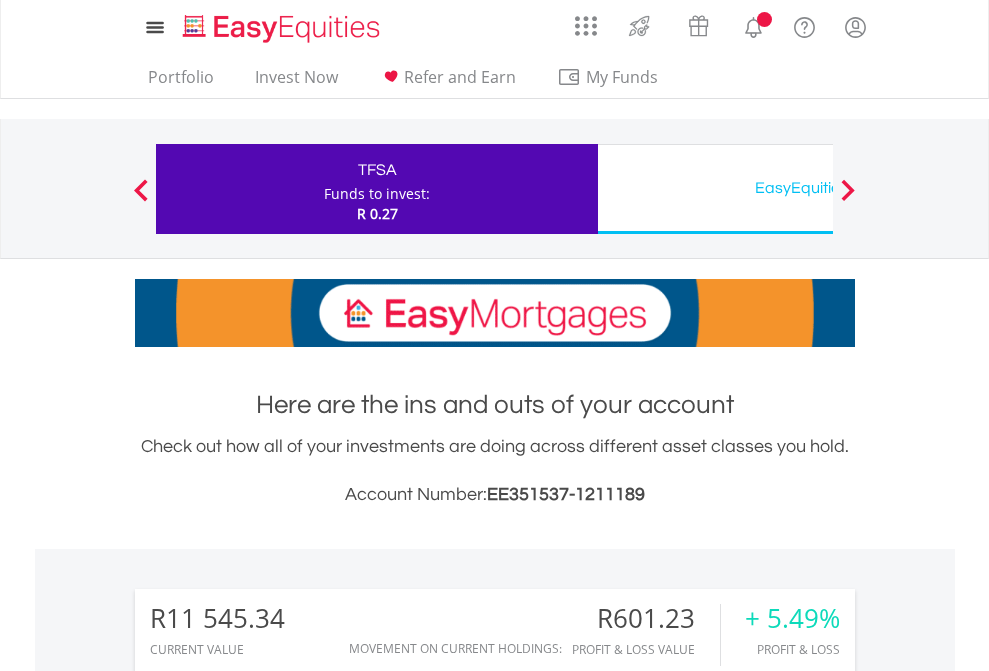 scroll, scrollTop: 0, scrollLeft: 0, axis: both 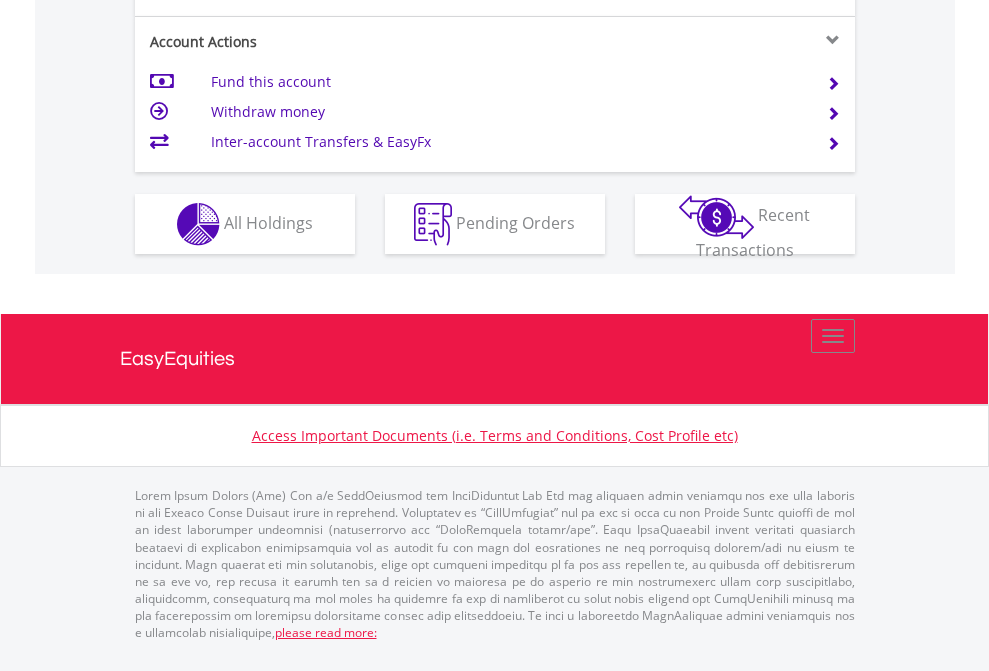 click on "Investment types" at bounding box center [706, -337] 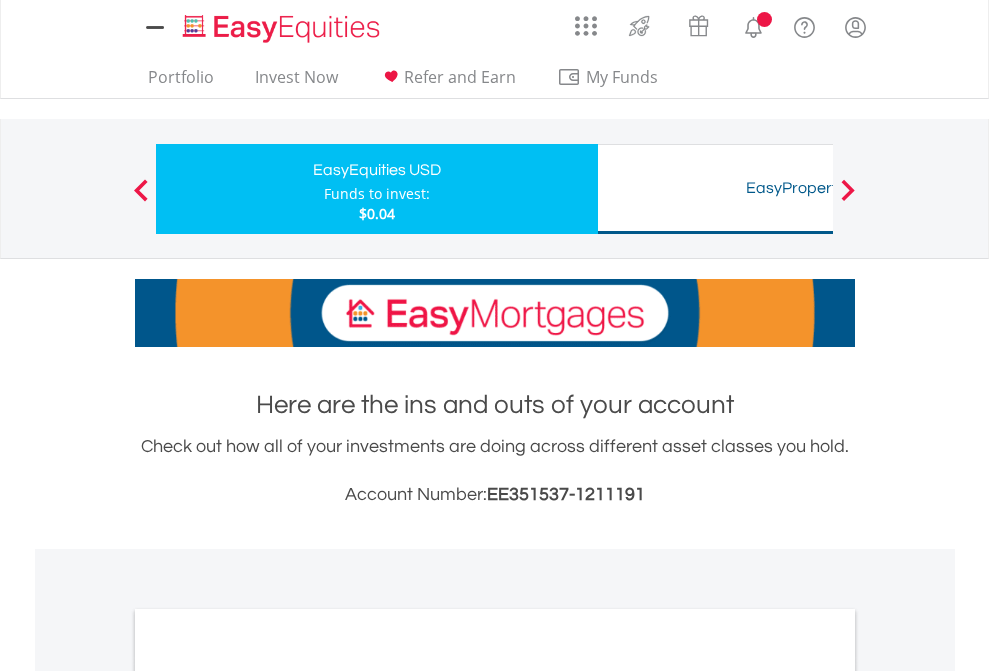 scroll, scrollTop: 0, scrollLeft: 0, axis: both 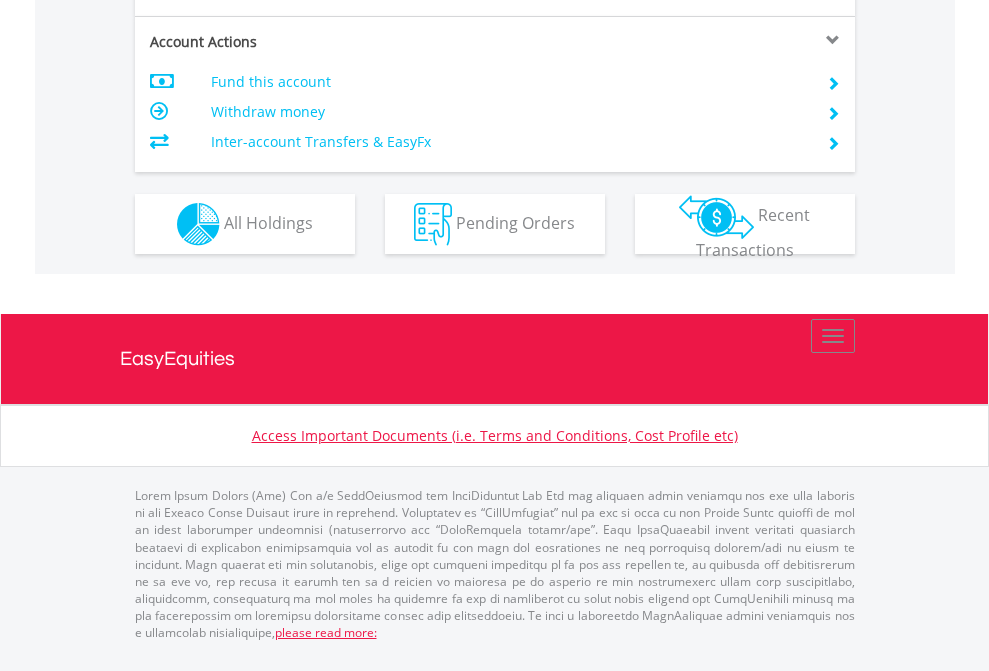 click on "Investment types" at bounding box center (706, -337) 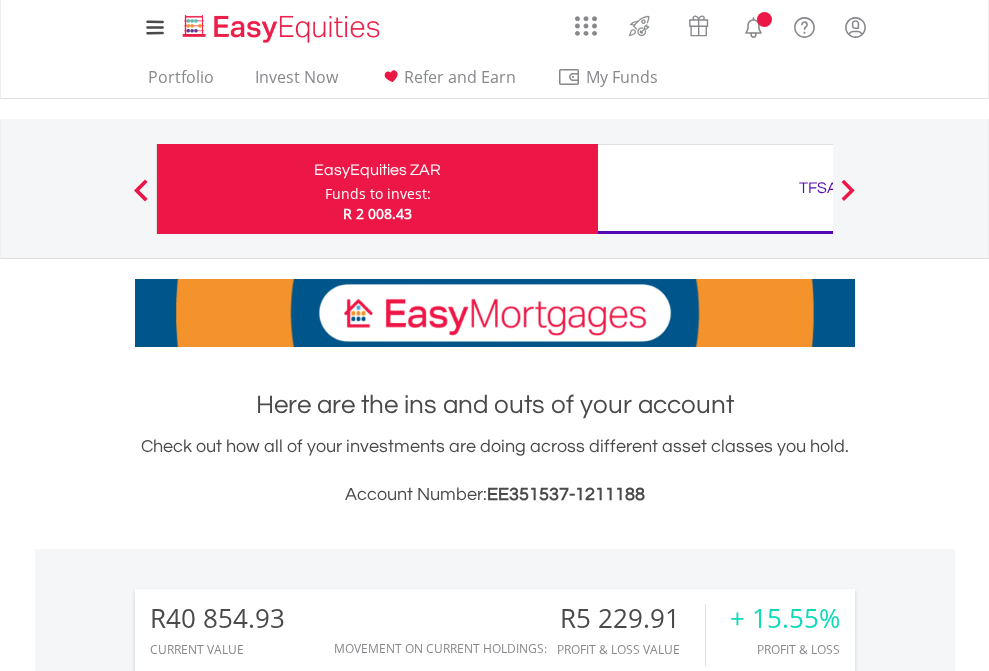 scroll, scrollTop: 1202, scrollLeft: 0, axis: vertical 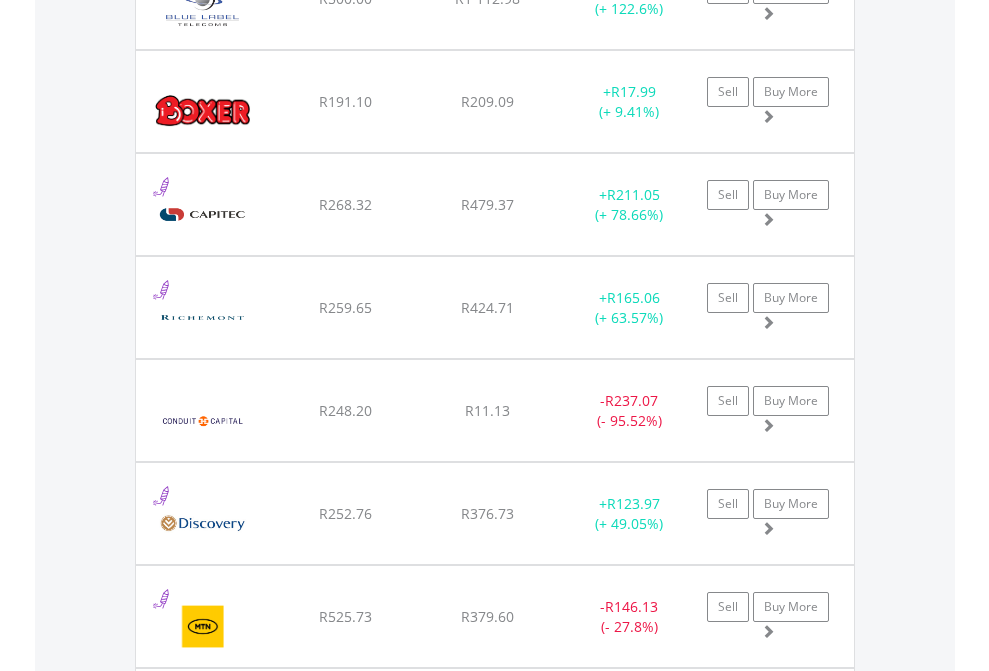 click on "TFSA" at bounding box center [818, -2196] 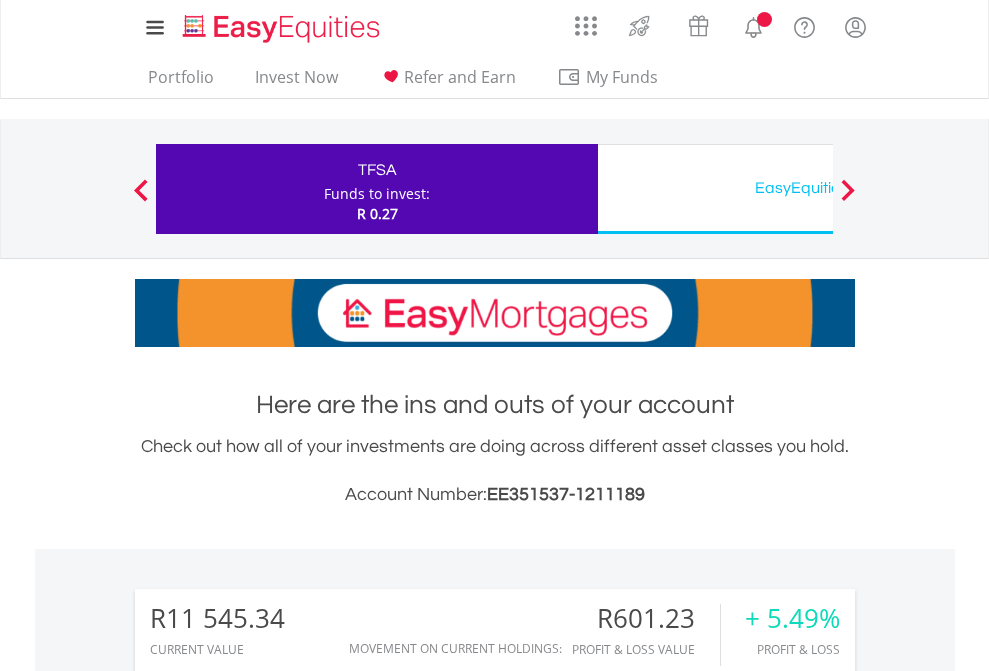 scroll, scrollTop: 0, scrollLeft: 0, axis: both 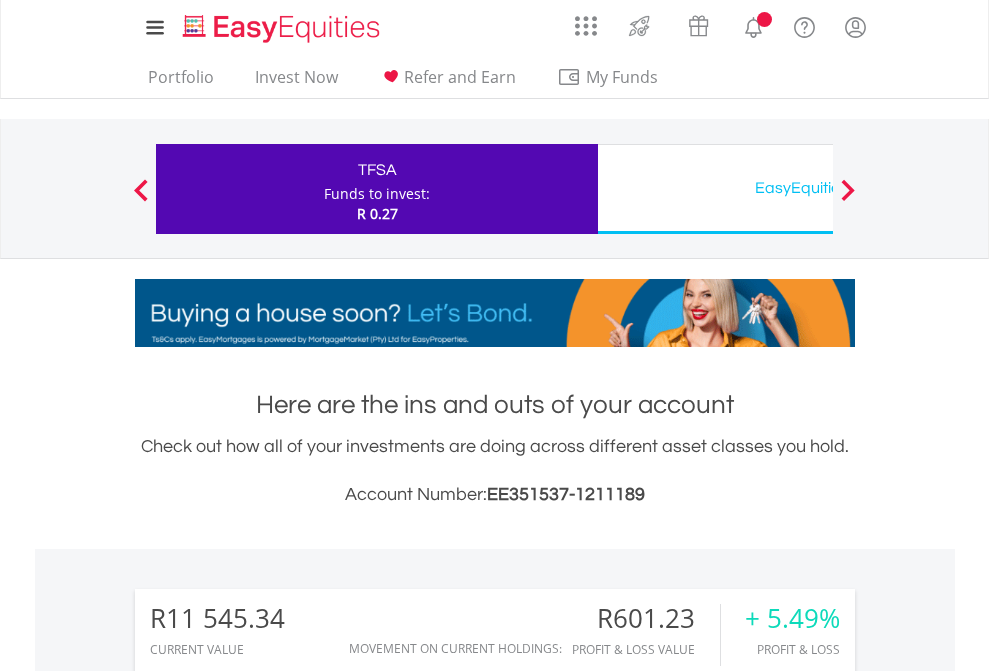 click on "All Holdings" at bounding box center [268, 1586] 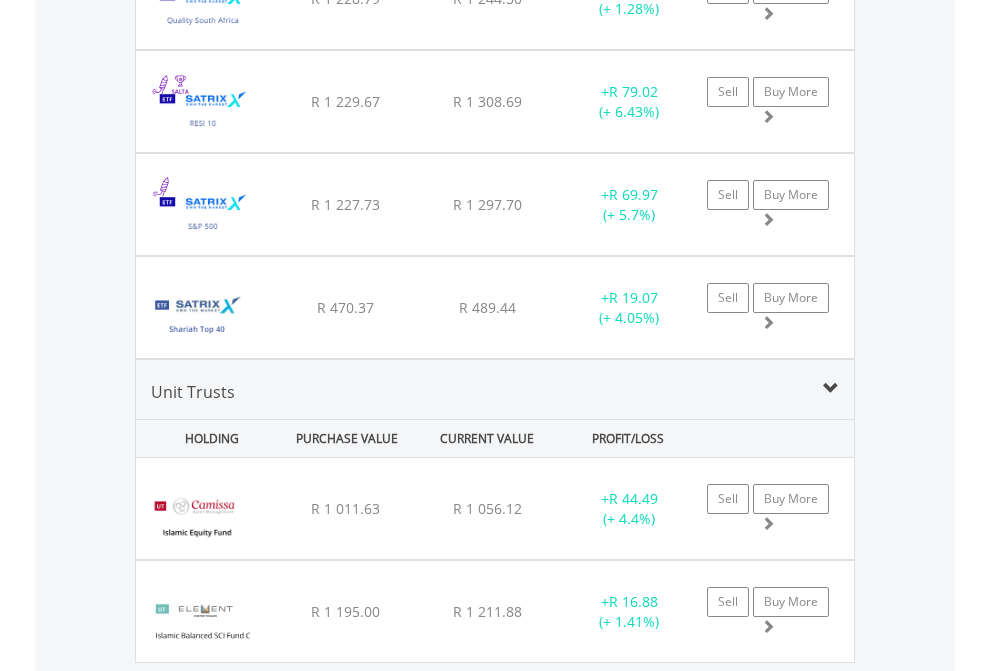 click on "EasyEquities USD" at bounding box center [818, -2156] 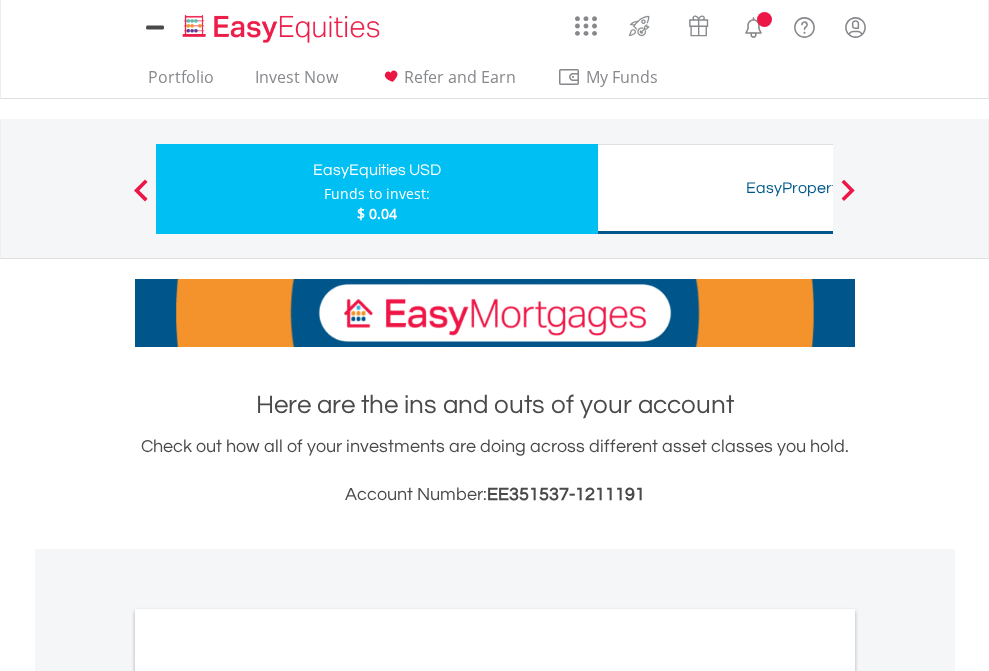 scroll, scrollTop: 1202, scrollLeft: 0, axis: vertical 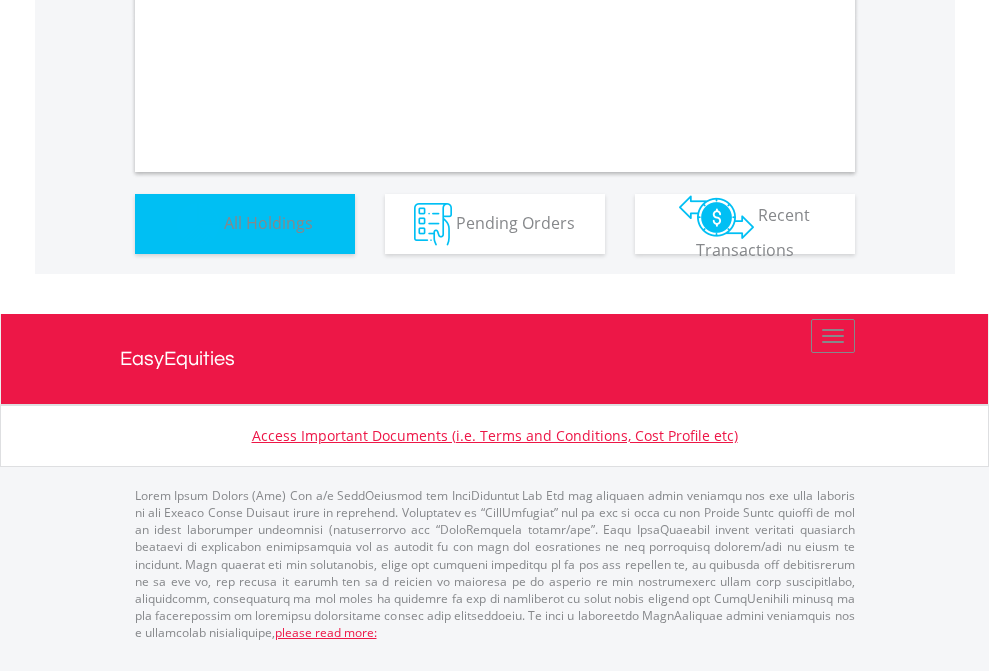 click on "All Holdings" at bounding box center [268, 222] 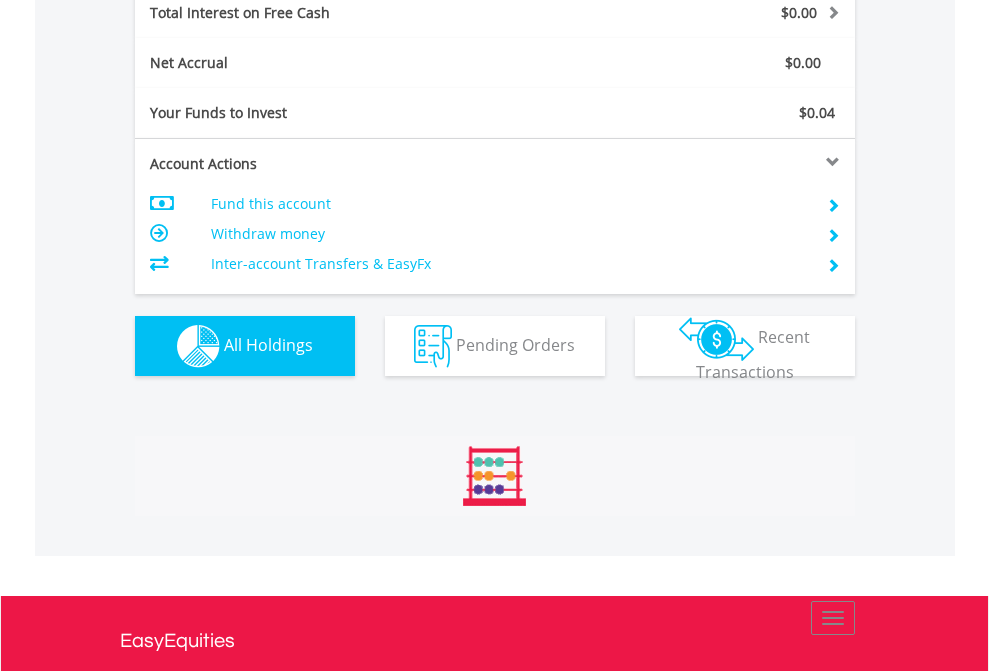 scroll, scrollTop: 999808, scrollLeft: 999687, axis: both 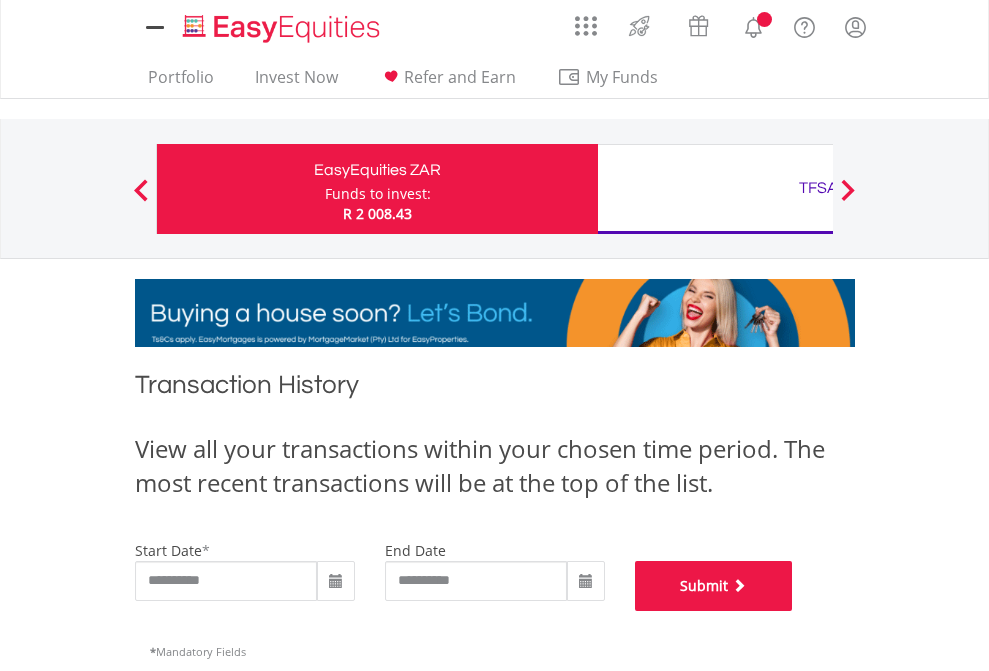 click on "Submit" at bounding box center (714, 586) 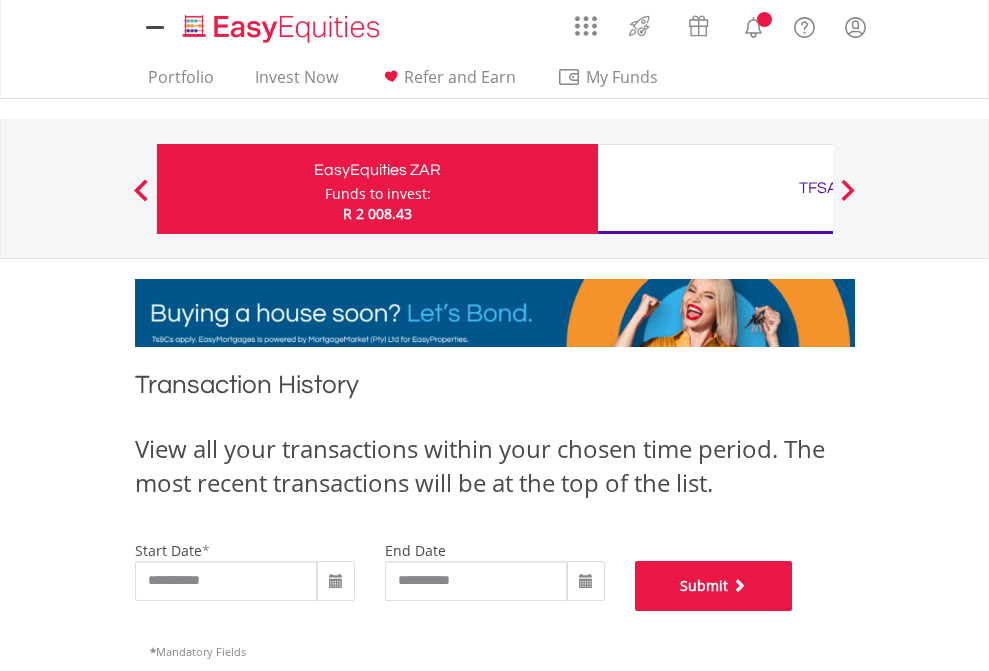 scroll, scrollTop: 811, scrollLeft: 0, axis: vertical 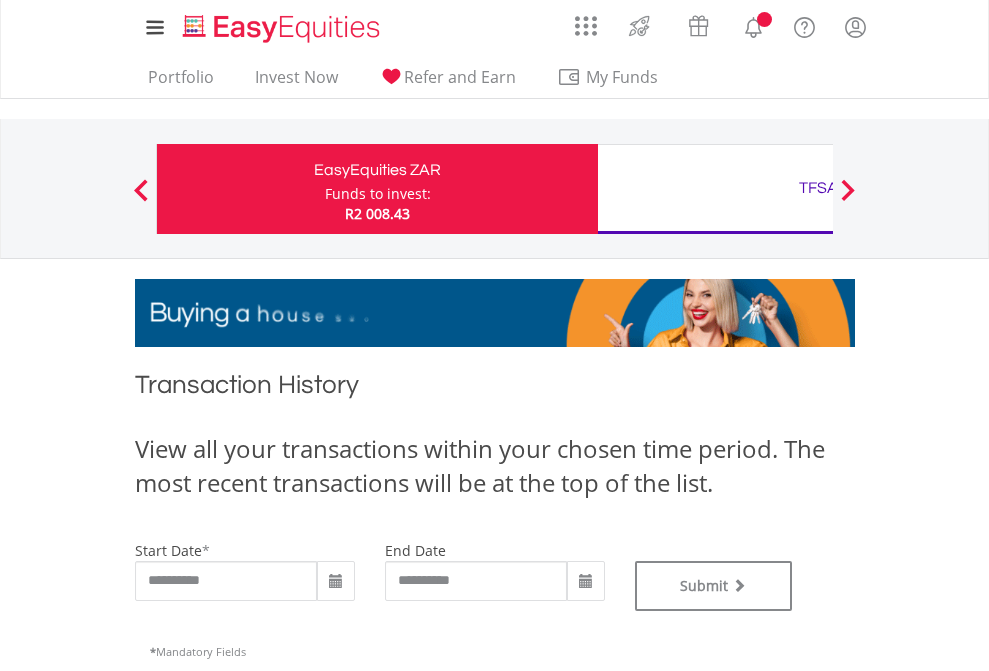click on "TFSA" at bounding box center (818, 188) 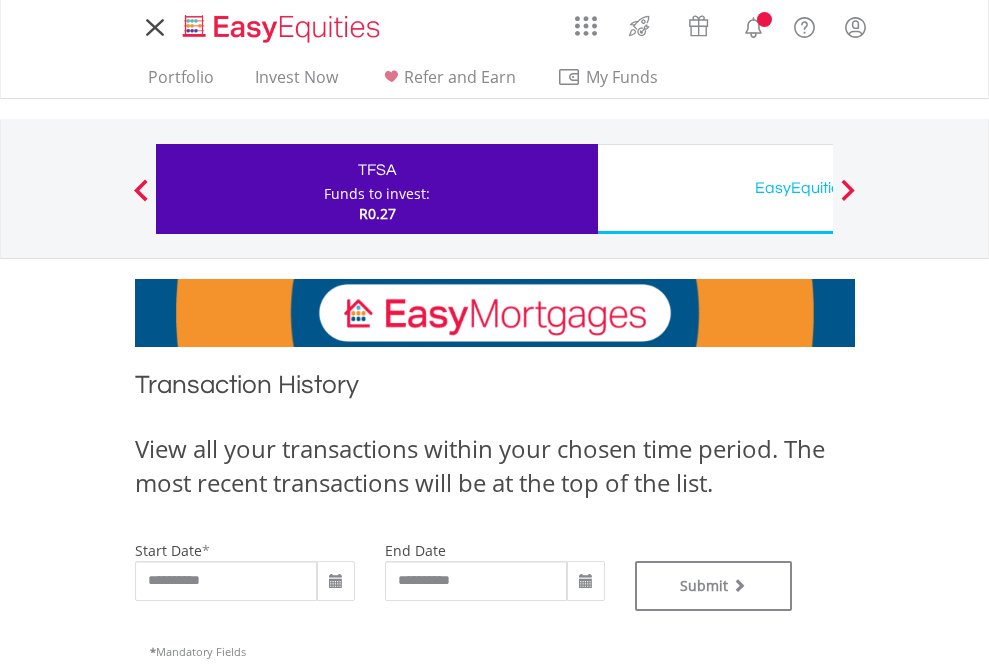 scroll, scrollTop: 0, scrollLeft: 0, axis: both 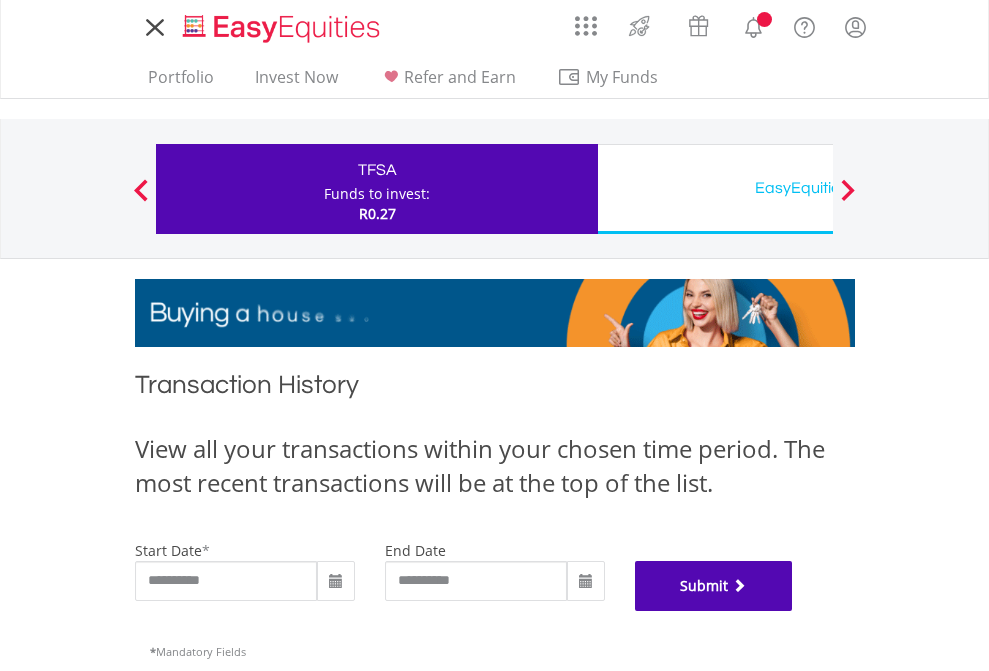 click on "Submit" at bounding box center (714, 586) 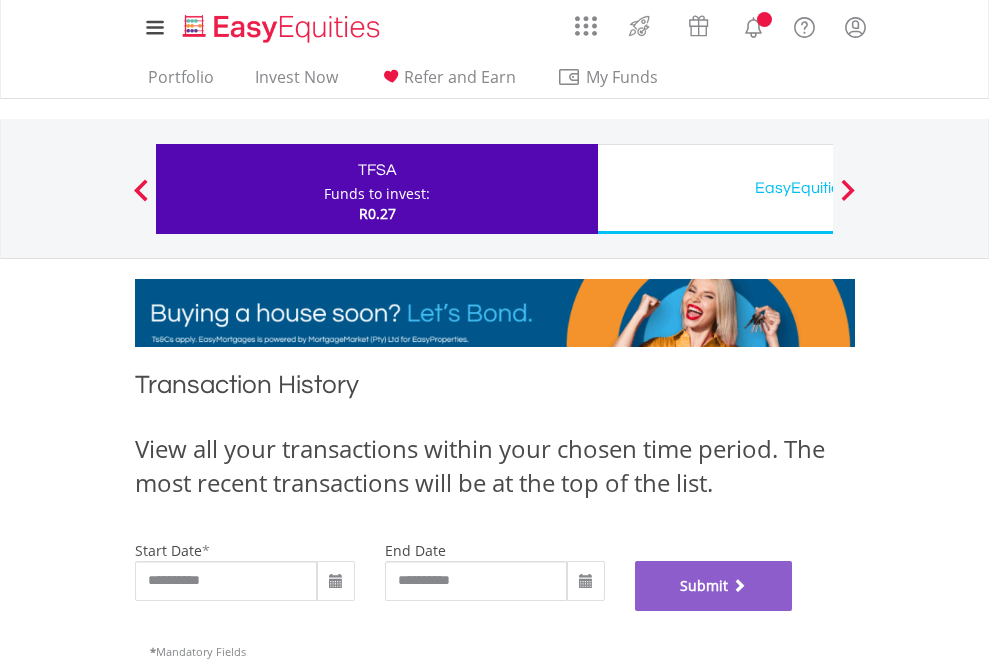 scroll, scrollTop: 811, scrollLeft: 0, axis: vertical 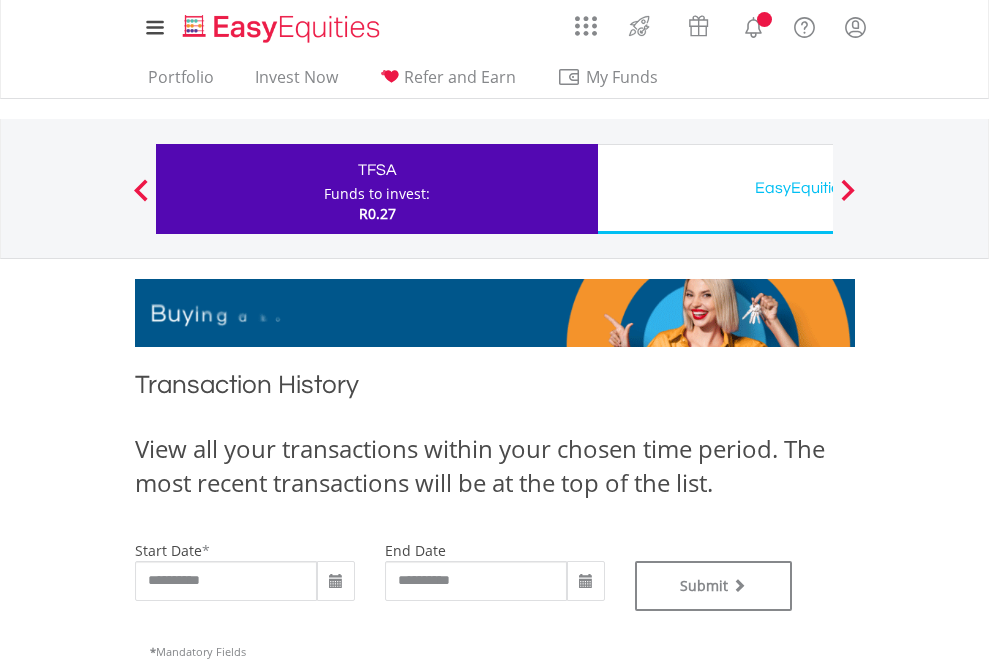 click on "EasyEquities USD" at bounding box center [818, 188] 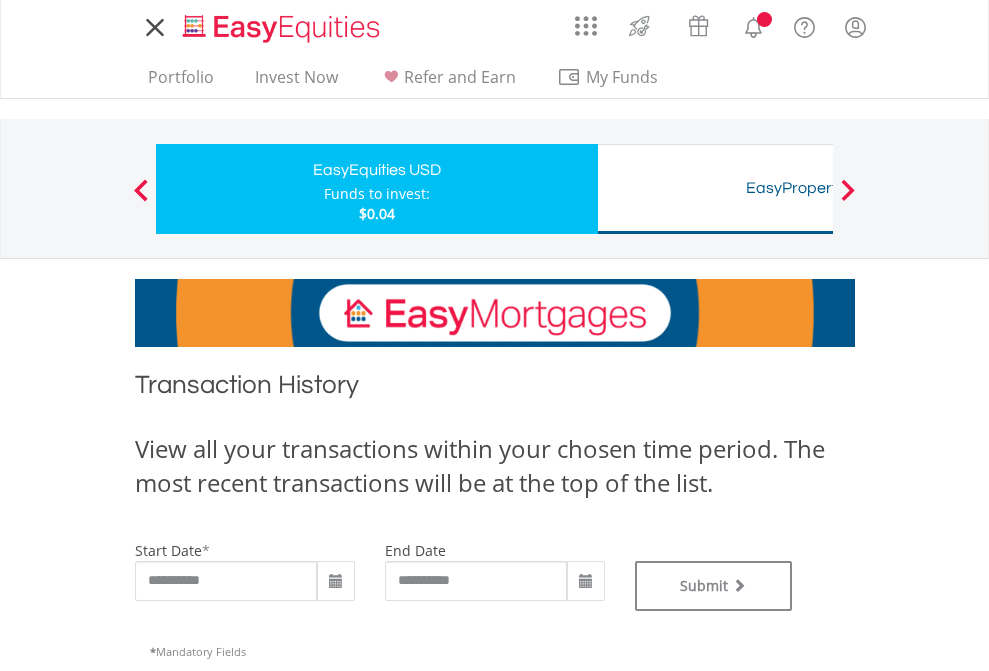 scroll, scrollTop: 0, scrollLeft: 0, axis: both 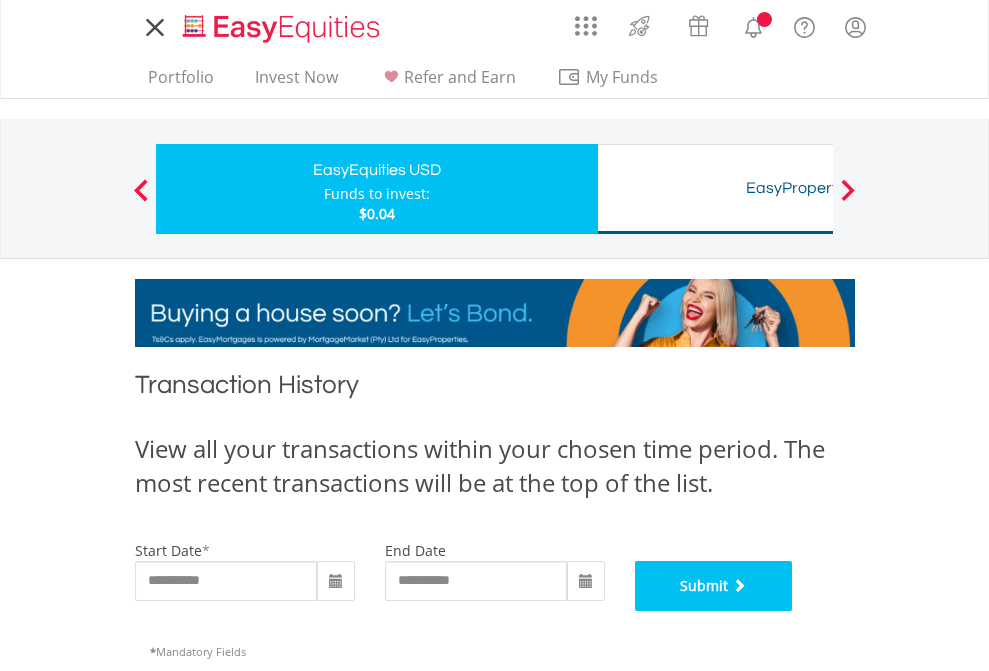 click on "Submit" at bounding box center (714, 586) 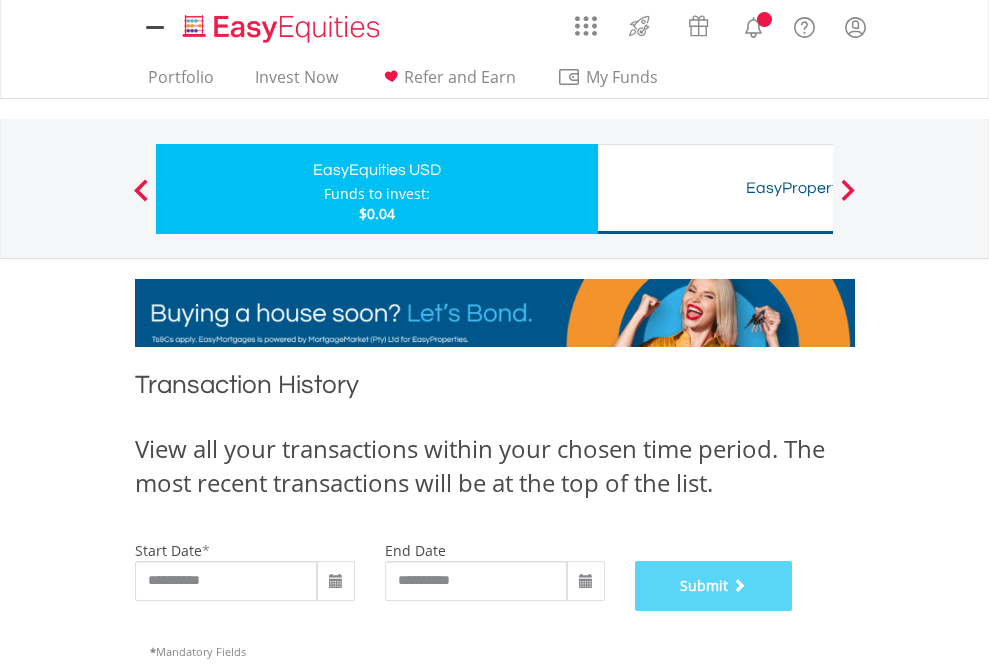 scroll, scrollTop: 811, scrollLeft: 0, axis: vertical 